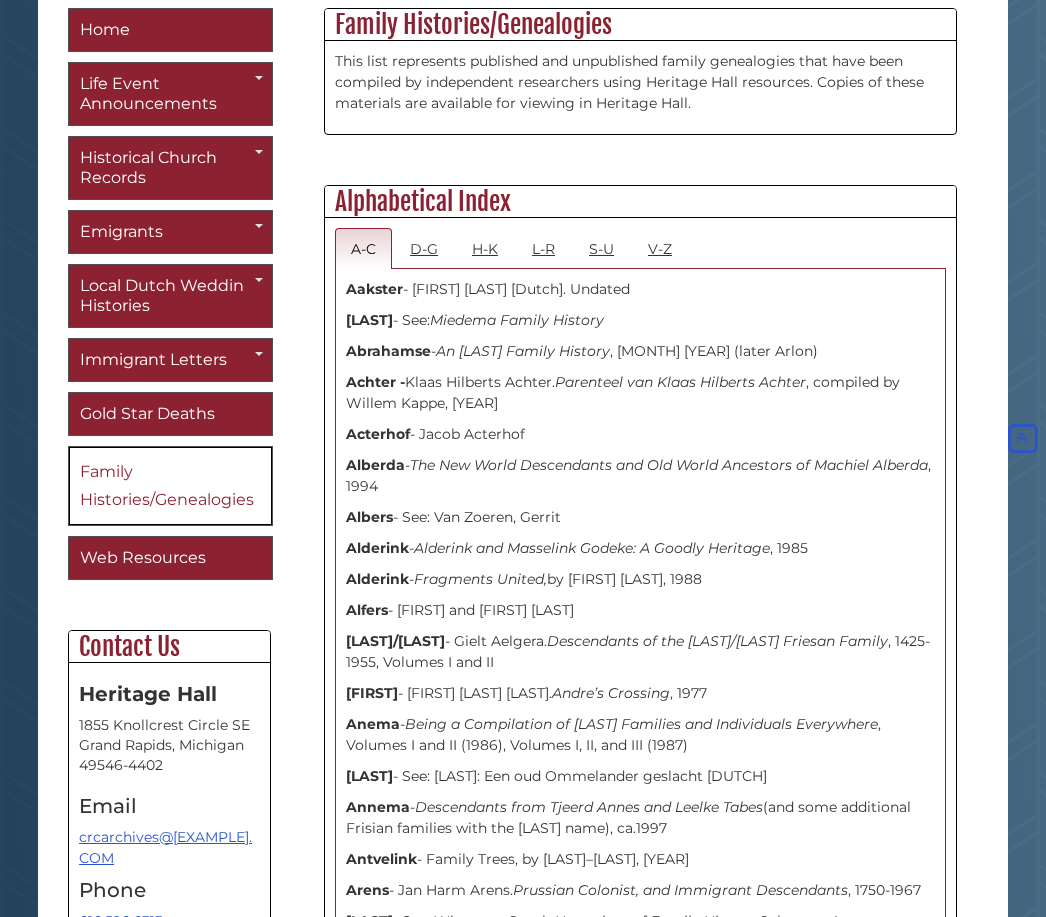 scroll, scrollTop: 529, scrollLeft: 0, axis: vertical 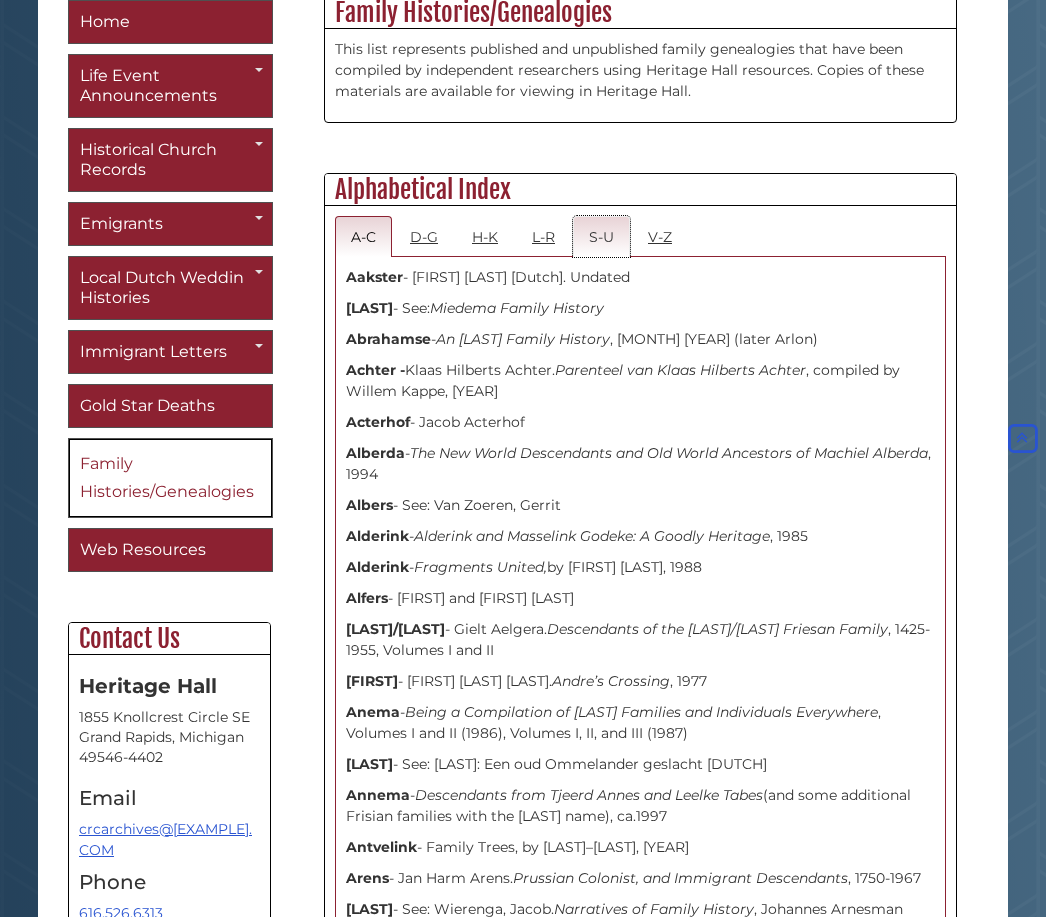 click on "S-U" at bounding box center (601, 236) 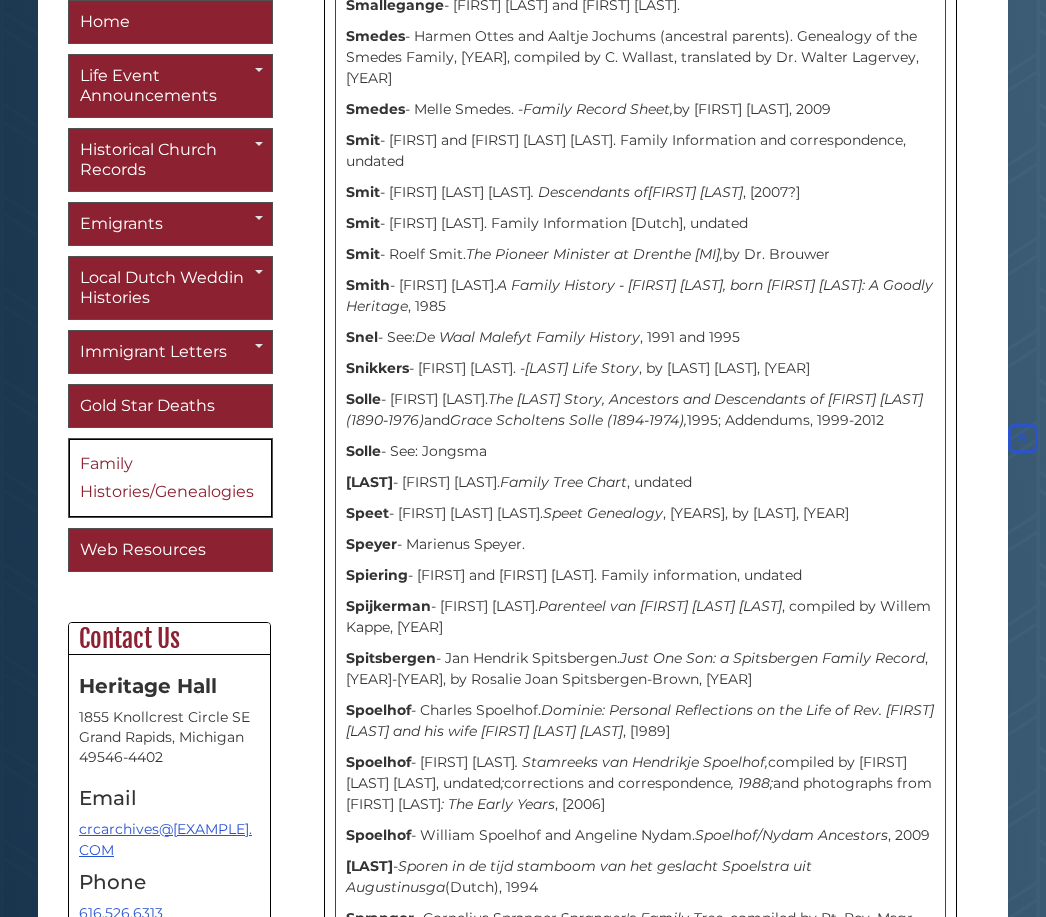 scroll, scrollTop: 4039, scrollLeft: 0, axis: vertical 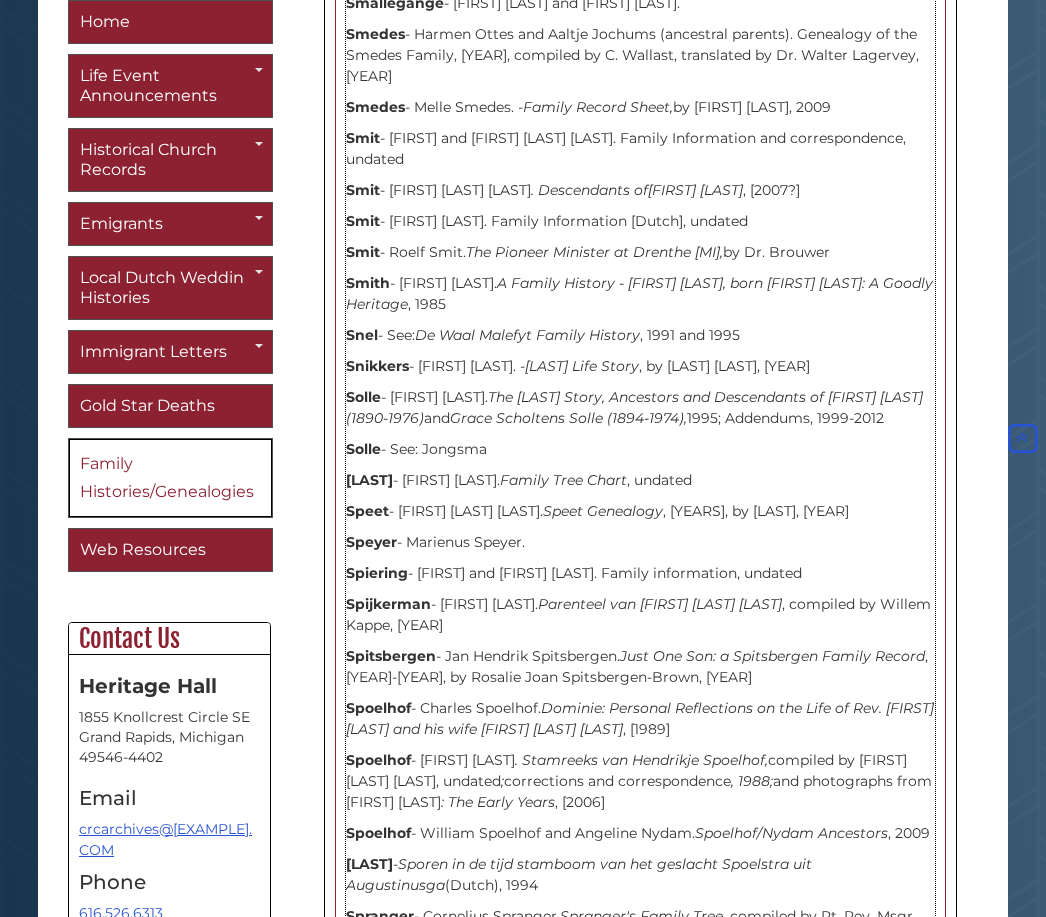 click on "[LAST]  - [FIRST] [LAST] and [FIRST] [LAST] [LAST]. Family information, undated" at bounding box center (640, 574) 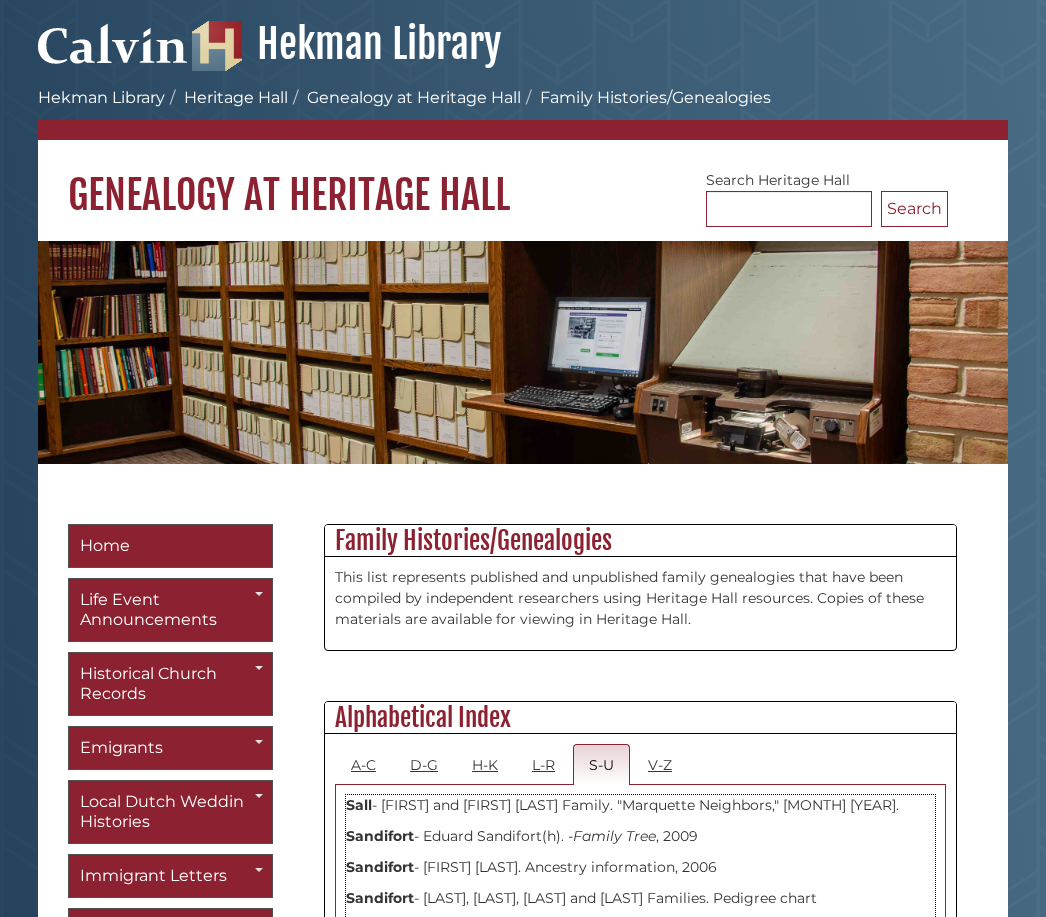 scroll, scrollTop: 0, scrollLeft: 0, axis: both 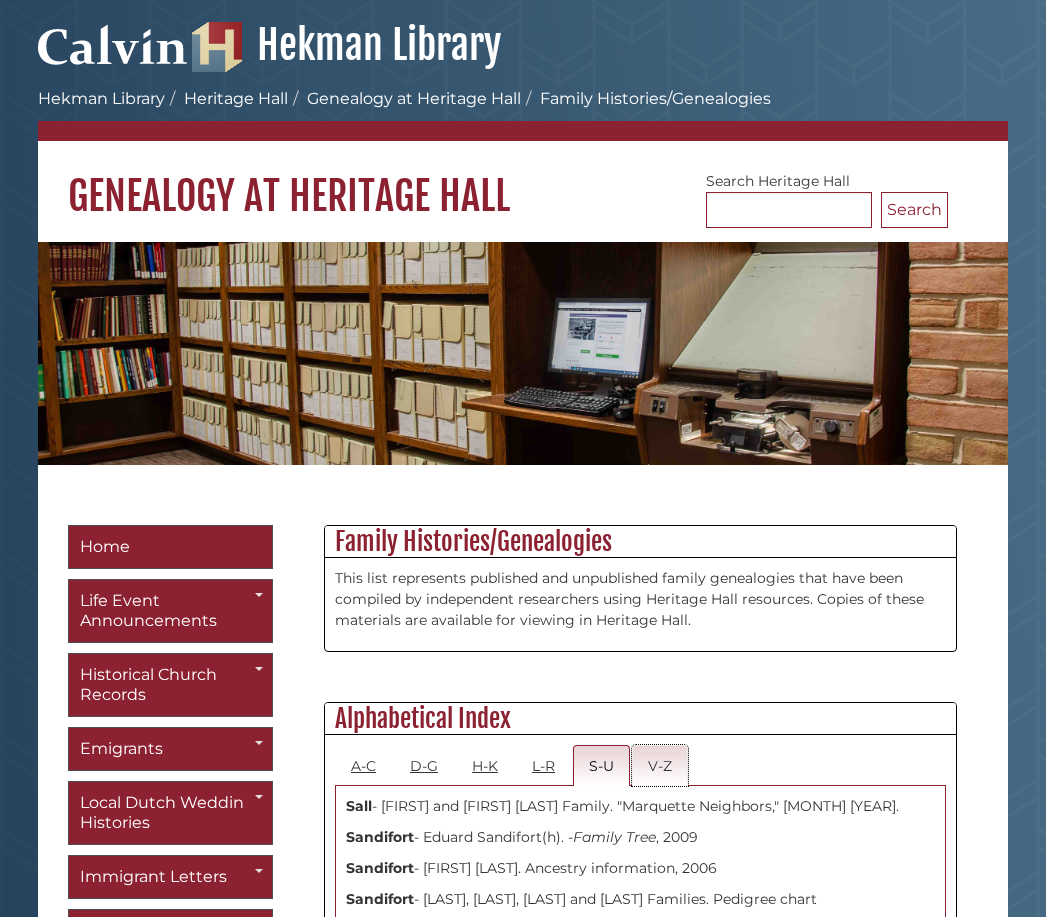 click on "V-Z" at bounding box center (660, 765) 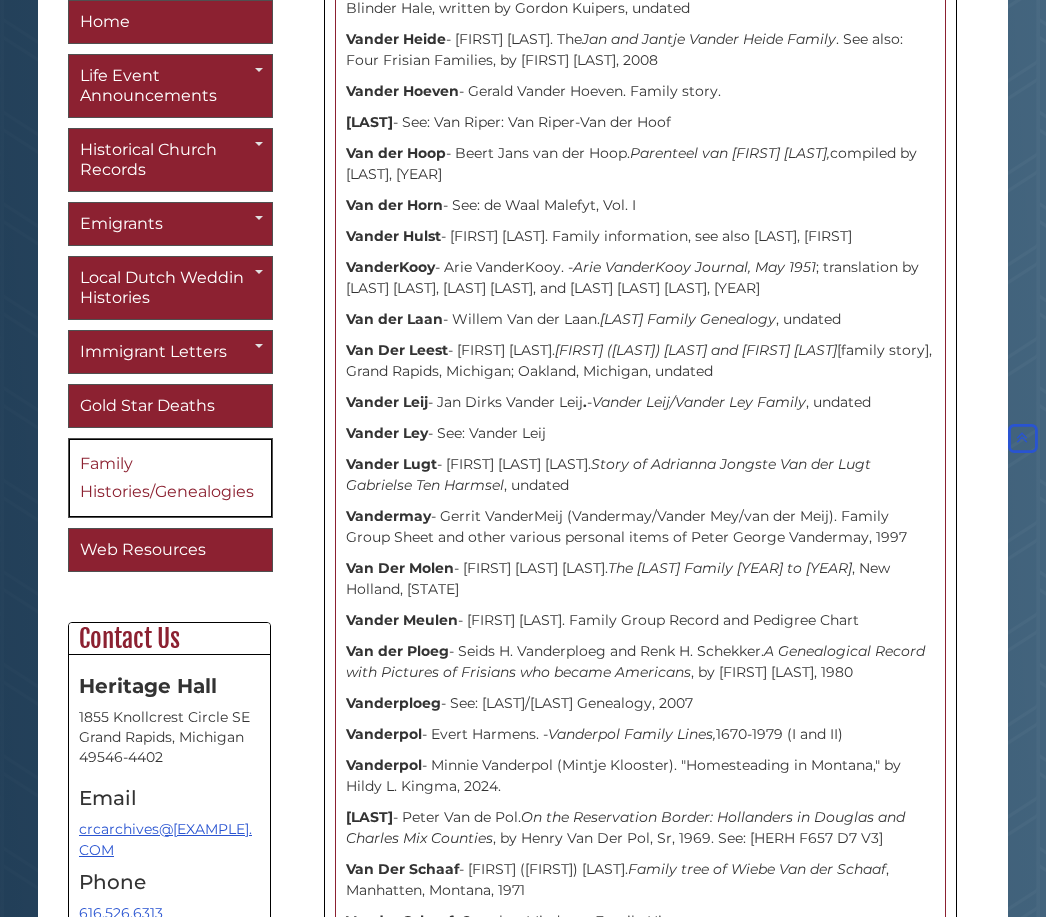 scroll, scrollTop: 2737, scrollLeft: 0, axis: vertical 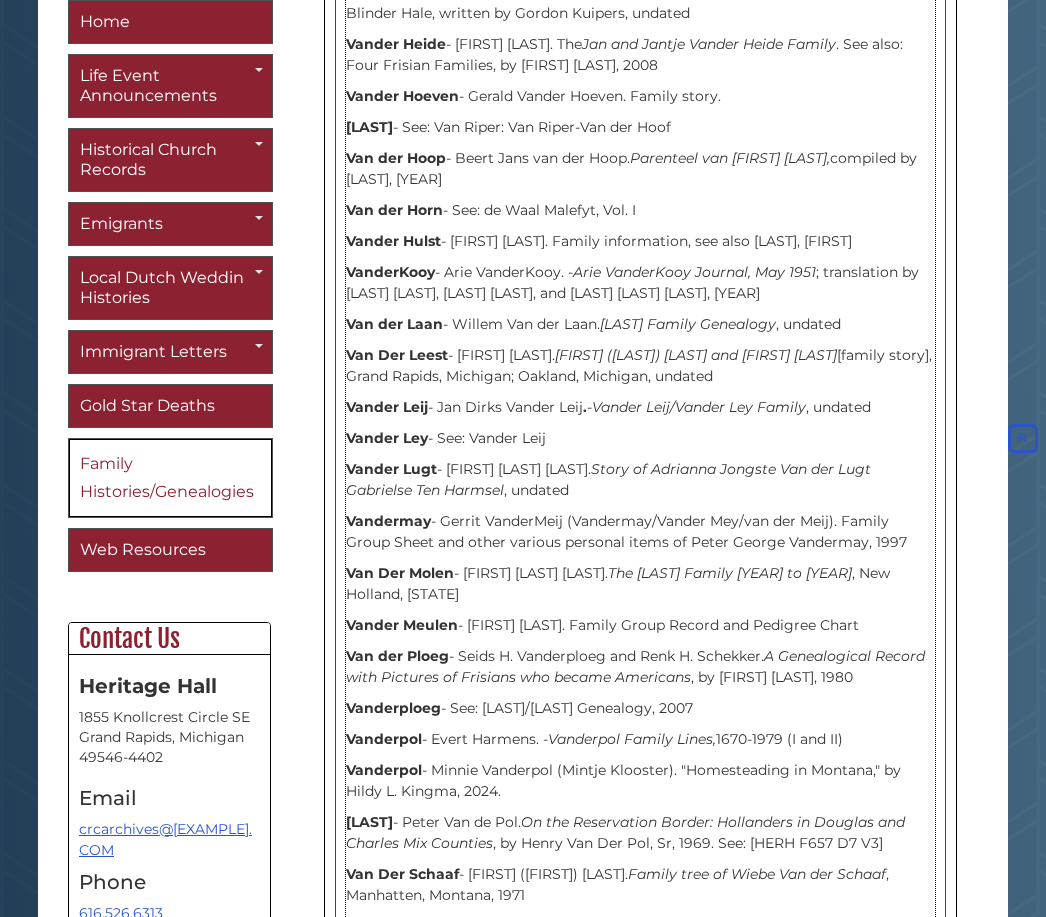 click on "[LAST] [LAST]" at bounding box center (394, 324) 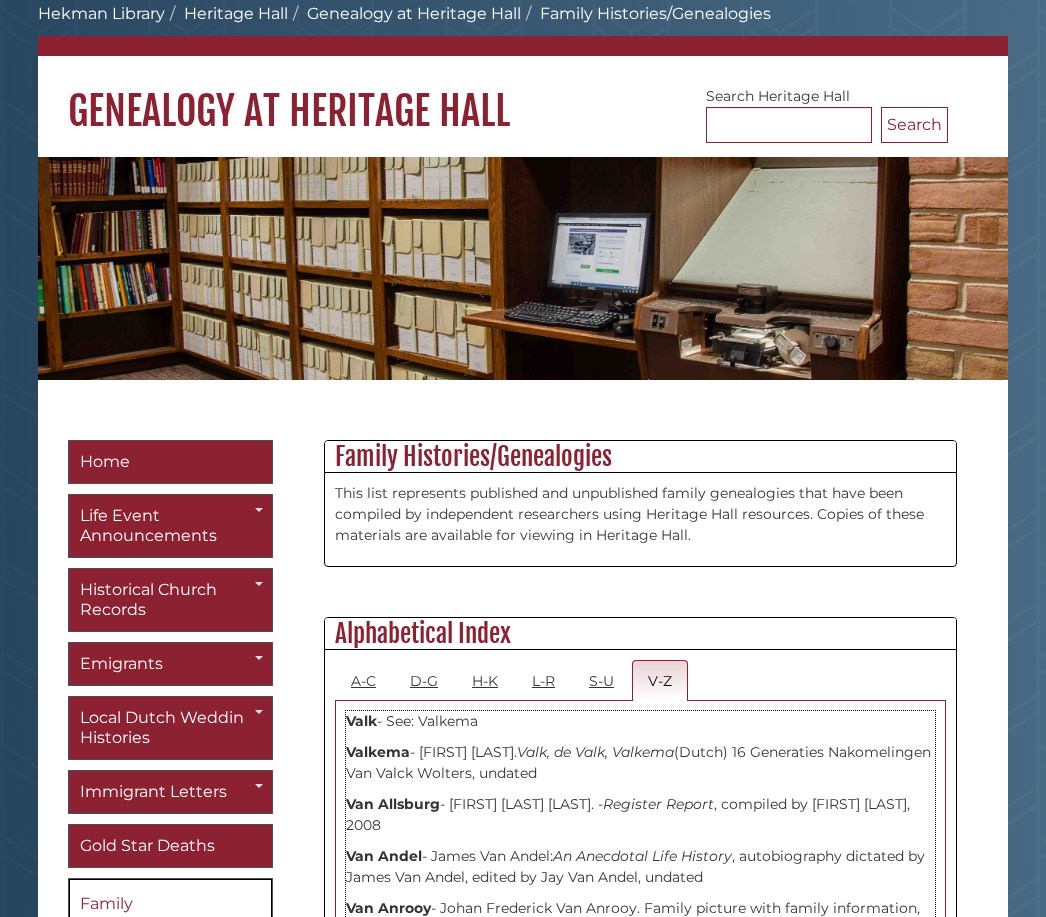 scroll, scrollTop: 117, scrollLeft: 0, axis: vertical 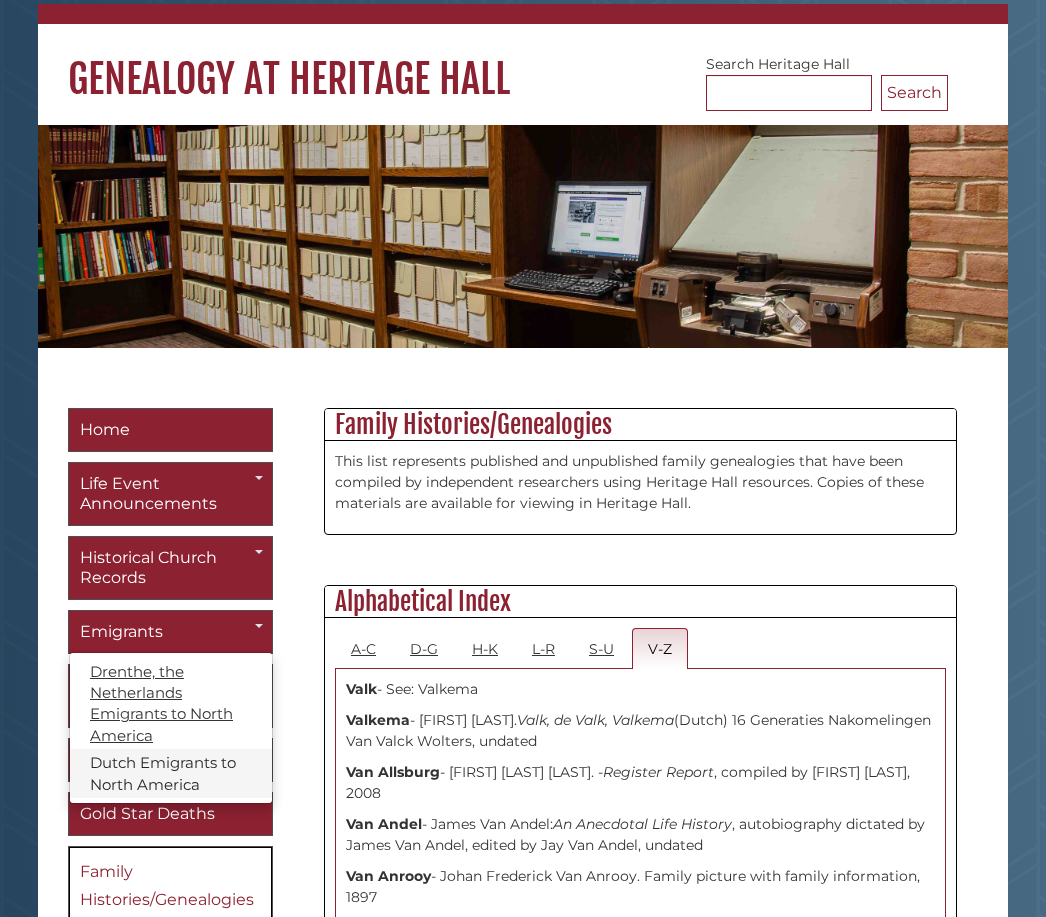 click on "Dutch Emigrants to North America" at bounding box center [171, 773] 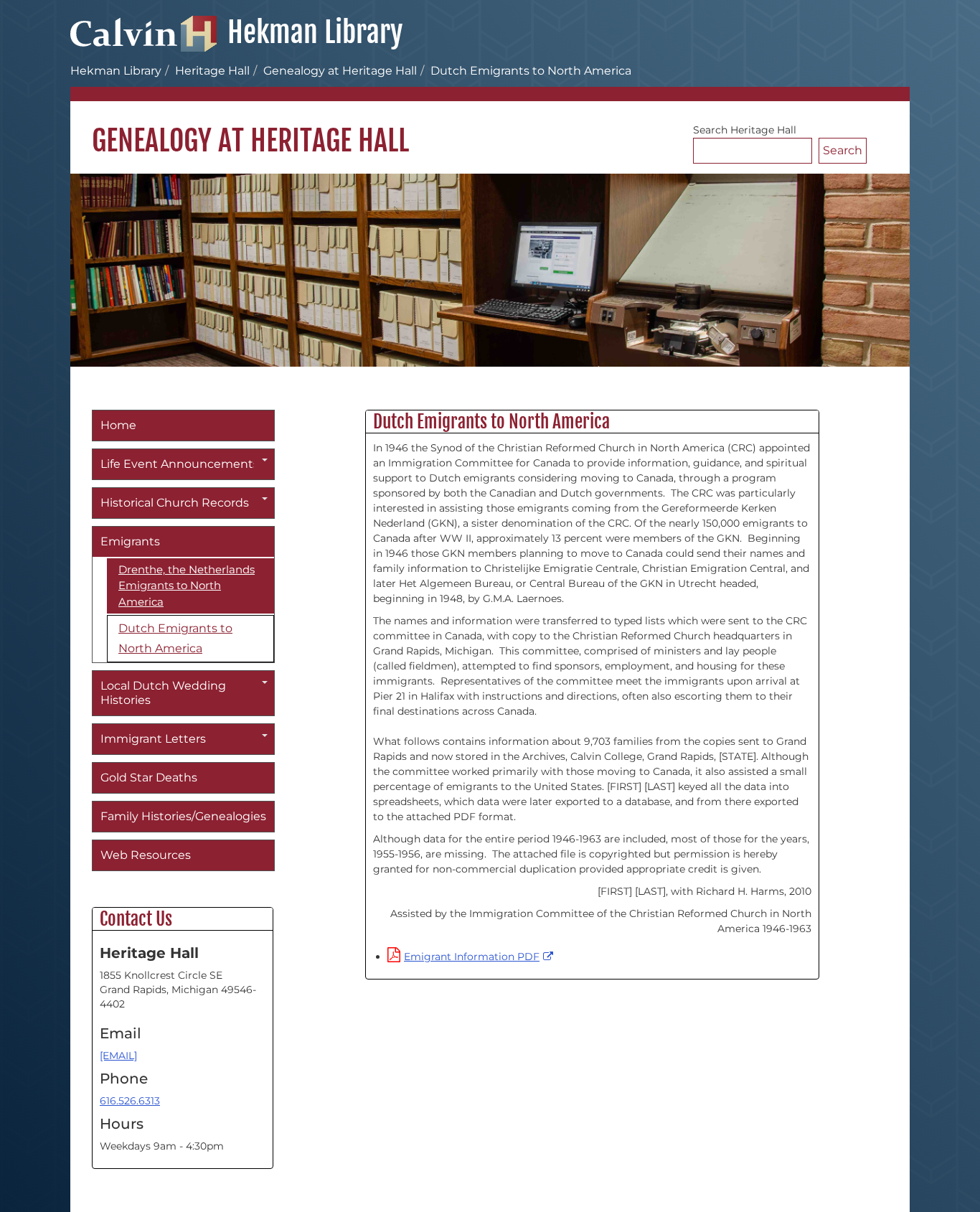 scroll, scrollTop: 0, scrollLeft: 0, axis: both 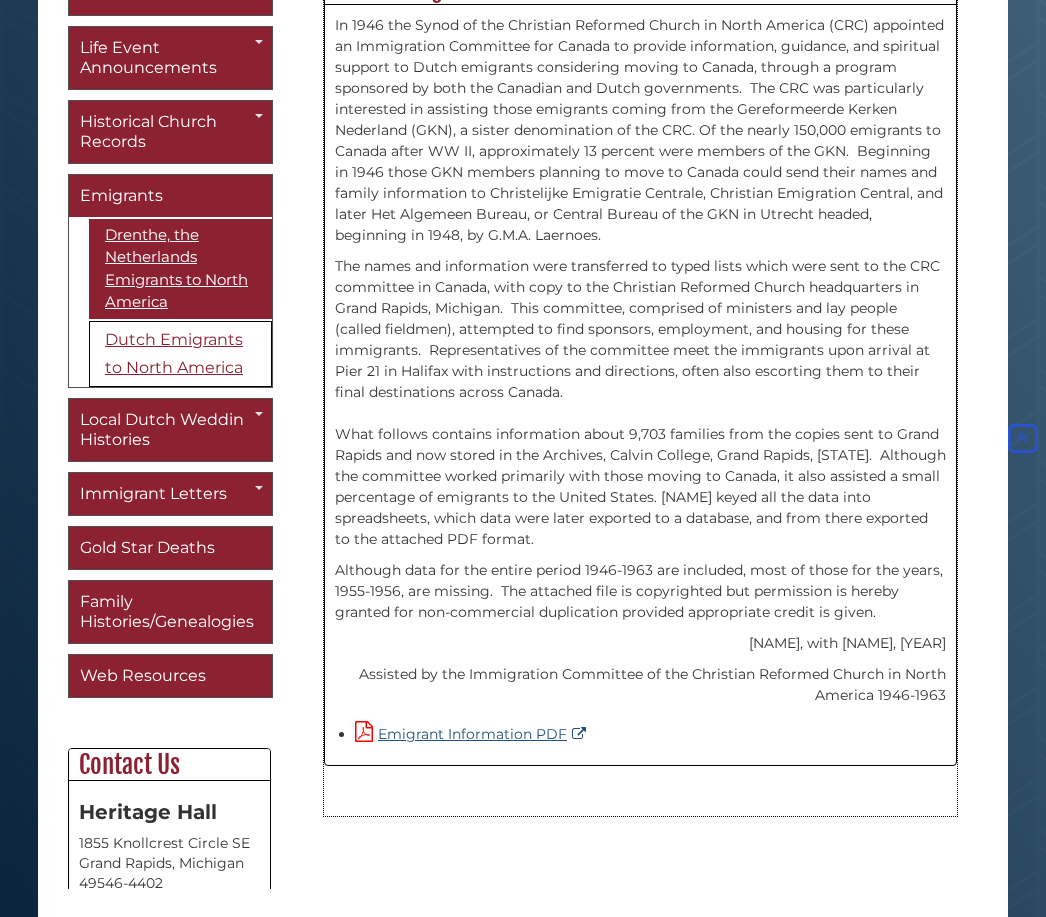 click on "Emigrant Information PDF" at bounding box center (473, 734) 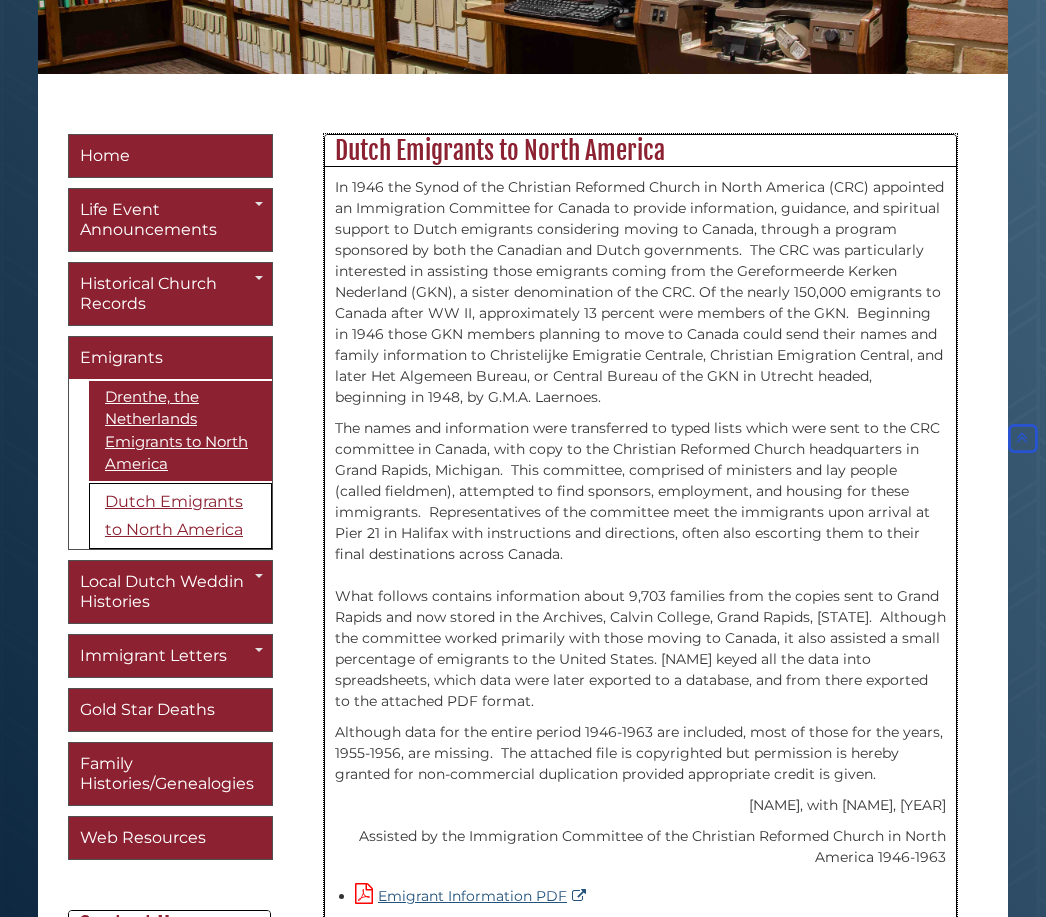 scroll, scrollTop: 391, scrollLeft: 0, axis: vertical 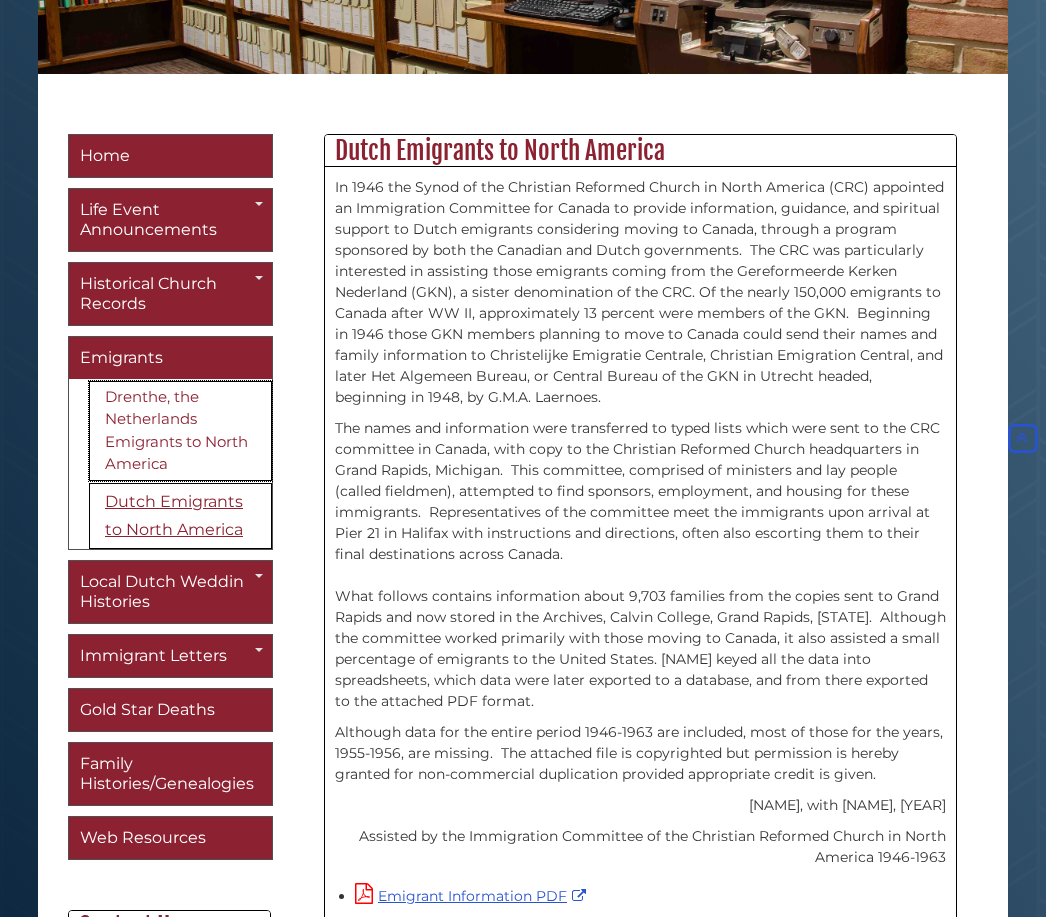 click on "Drenthe, the Netherlands Emigrants to North America" at bounding box center (180, 431) 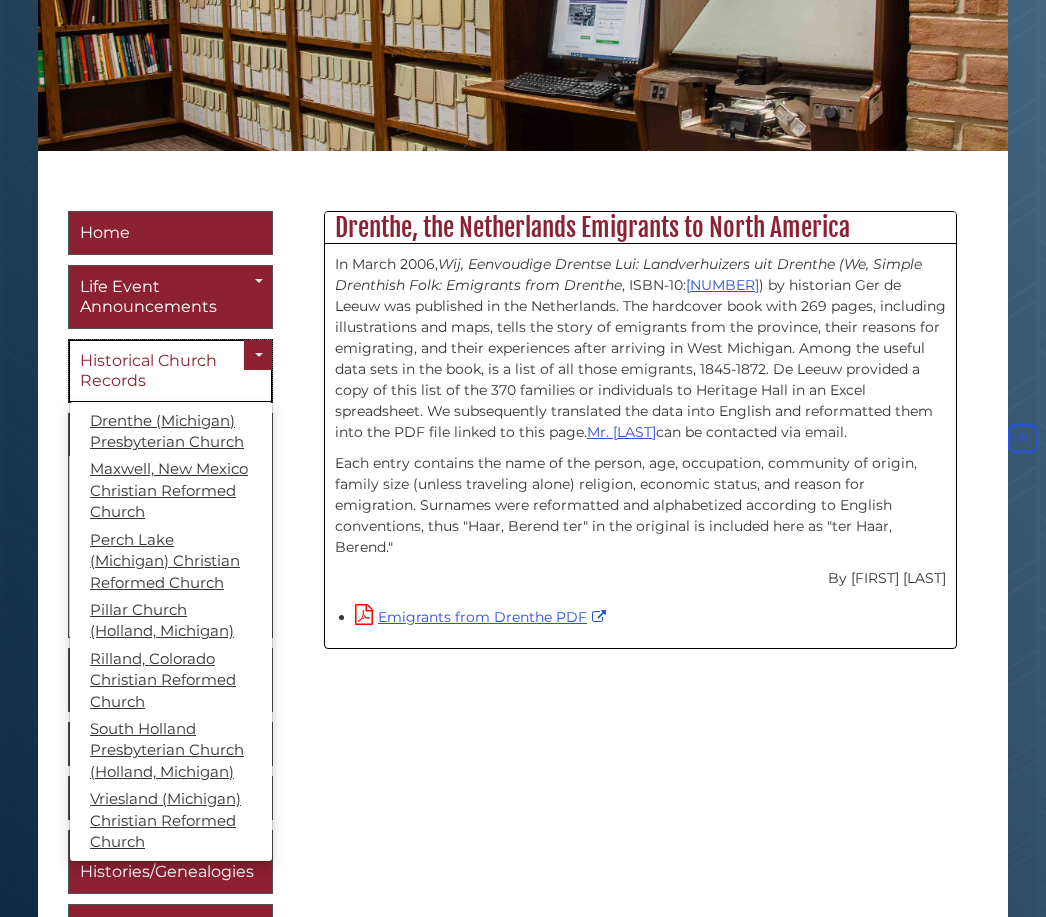 scroll, scrollTop: 314, scrollLeft: 0, axis: vertical 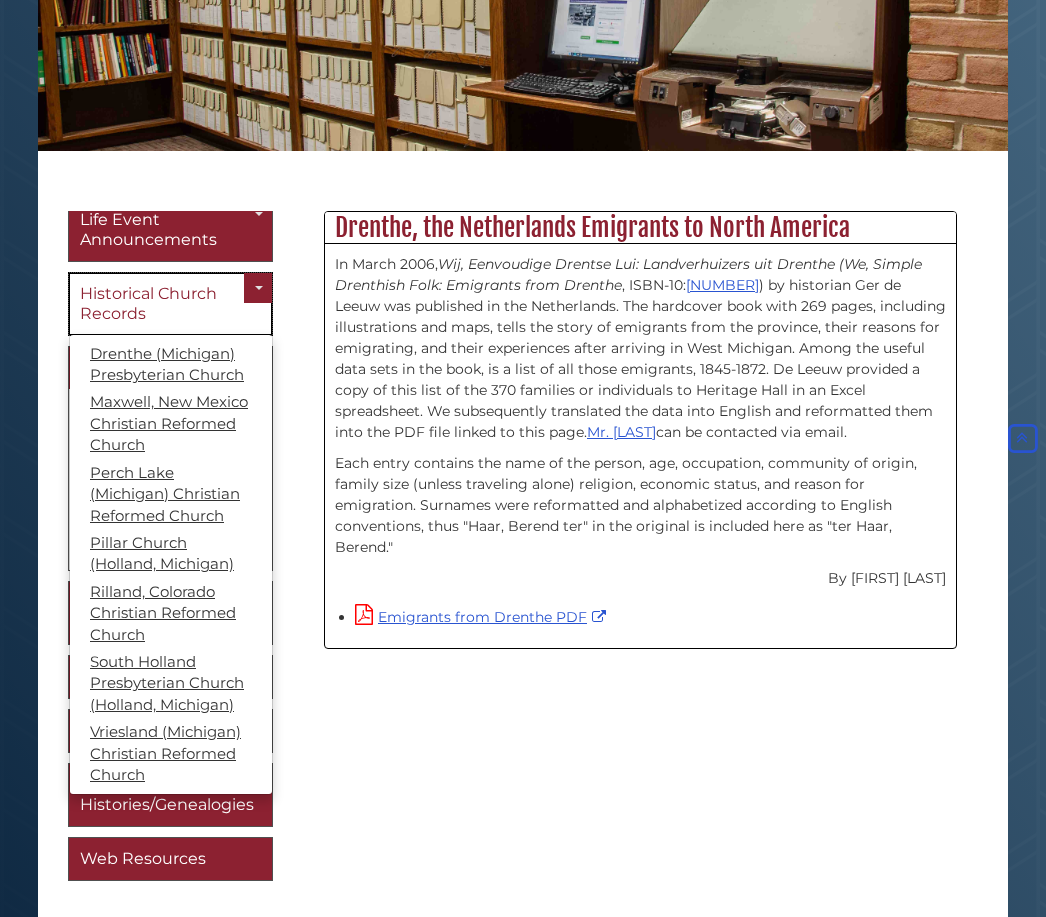 click on "Historical Church Records" at bounding box center (148, 303) 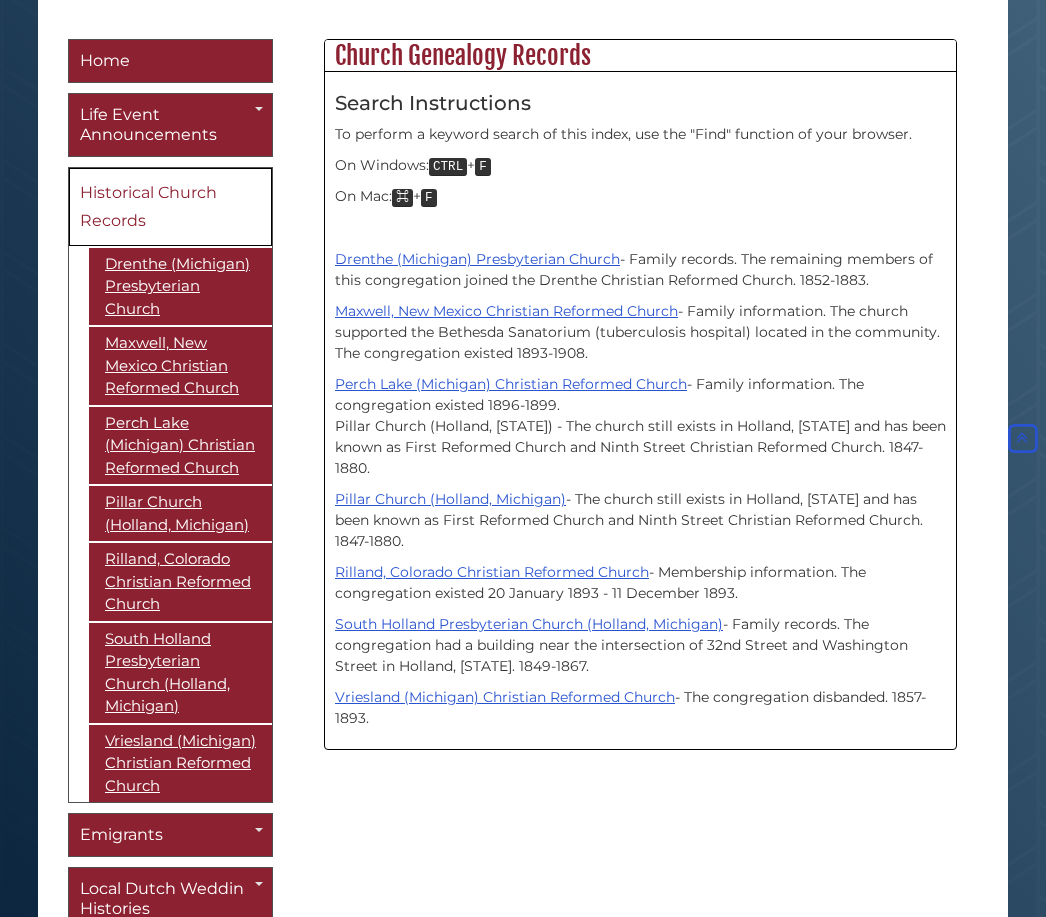 scroll, scrollTop: 486, scrollLeft: 0, axis: vertical 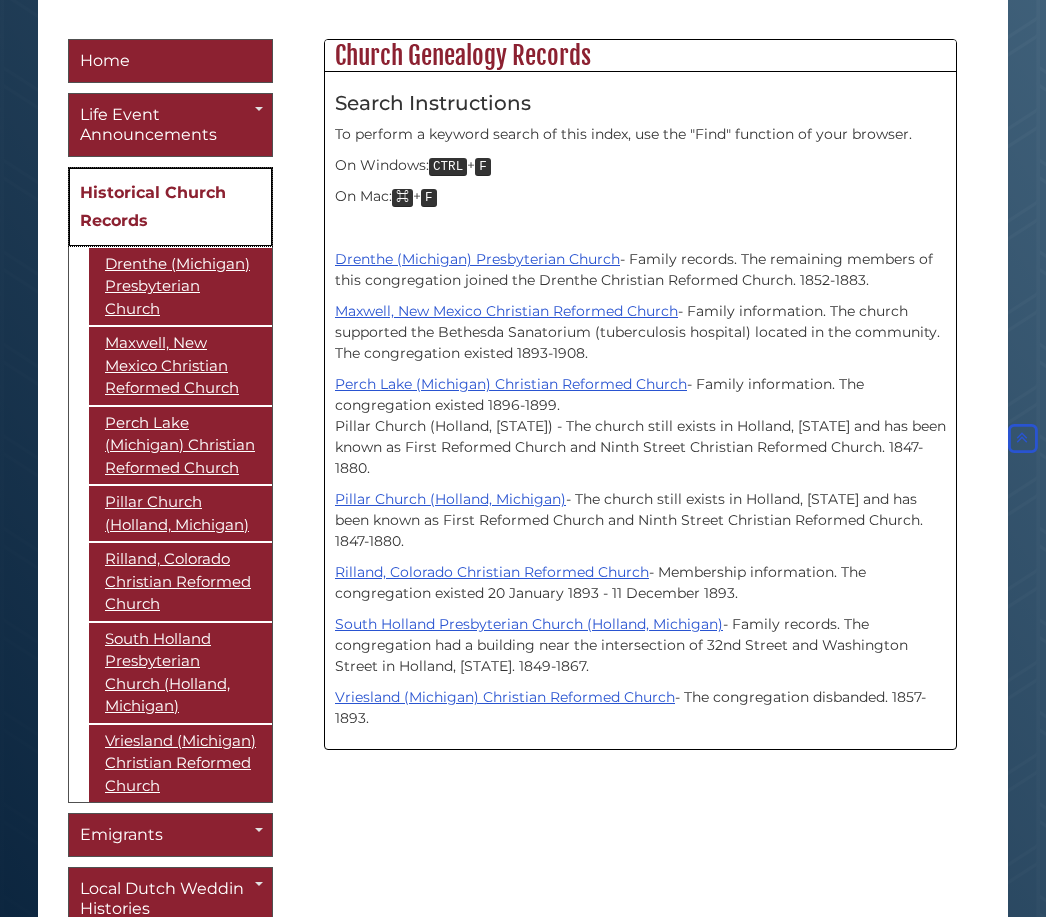 click on "Historical Church Records" at bounding box center [153, 206] 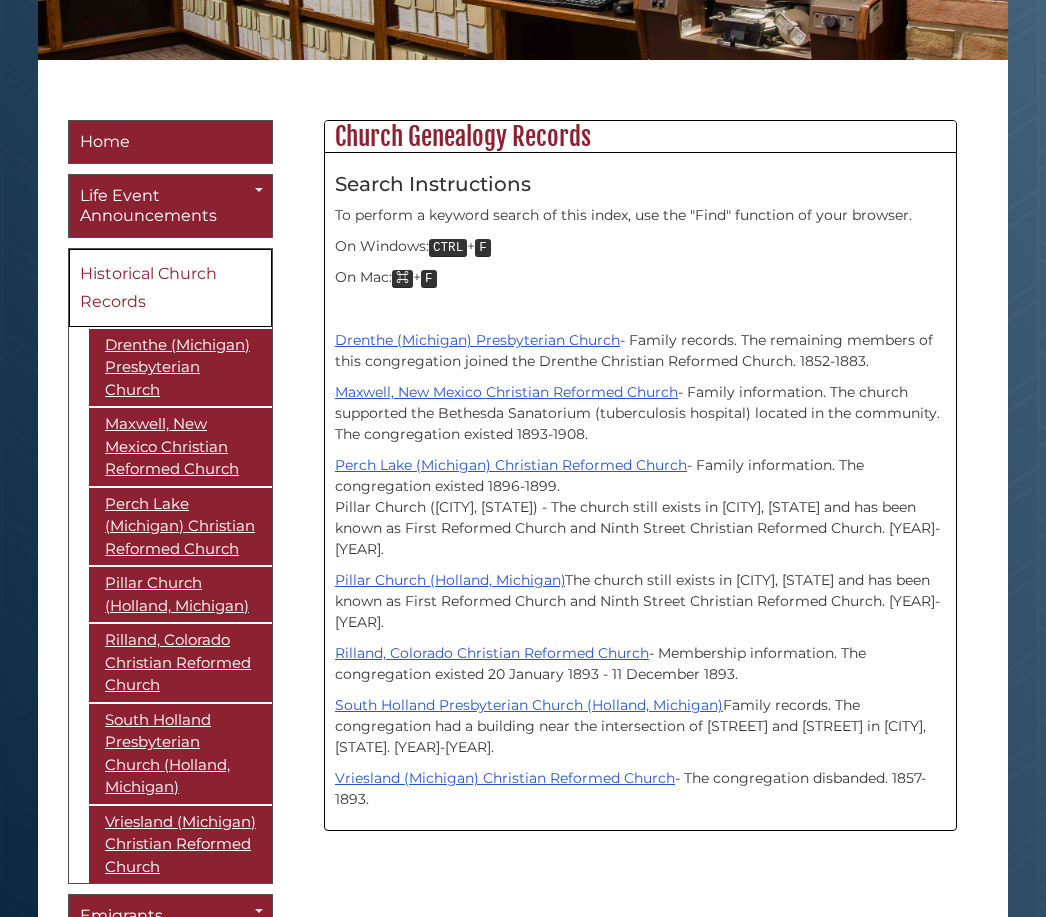 scroll, scrollTop: 618, scrollLeft: 0, axis: vertical 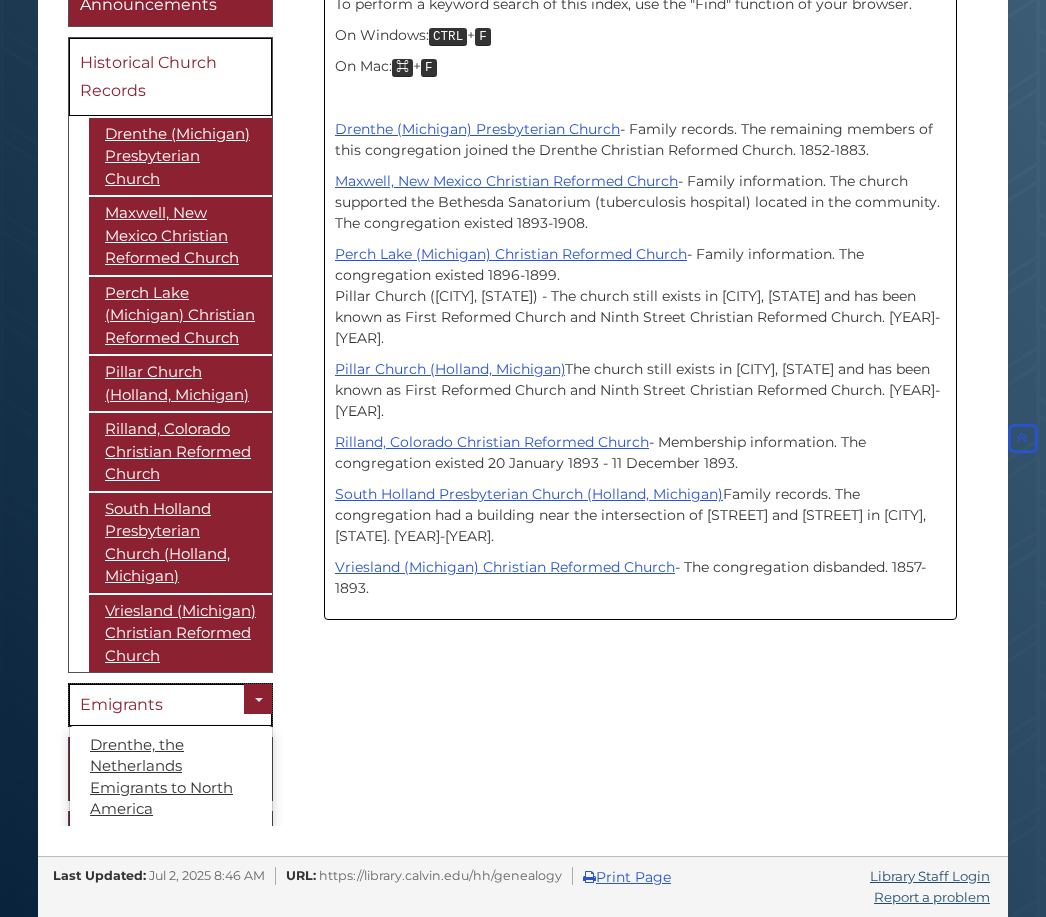 click on "Emigrants" at bounding box center (170, 705) 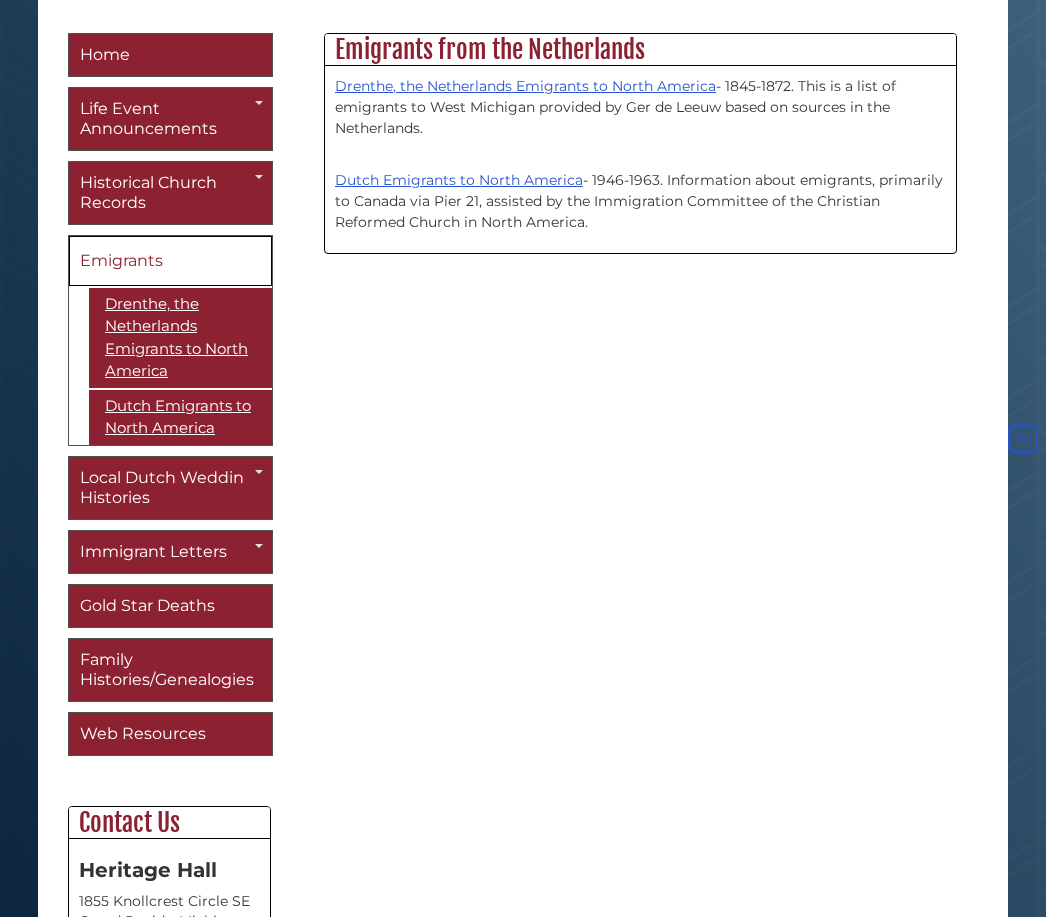 scroll, scrollTop: 539, scrollLeft: 0, axis: vertical 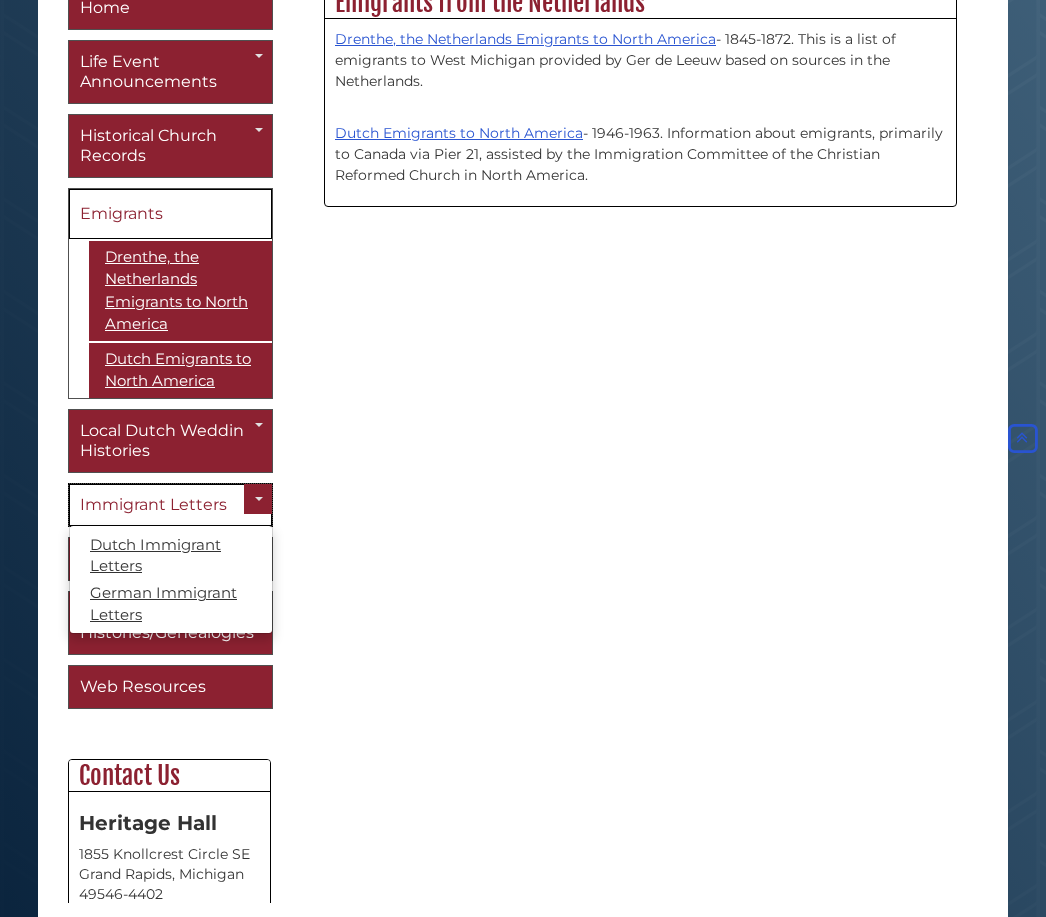 click on "Immigrant Letters" at bounding box center (153, 504) 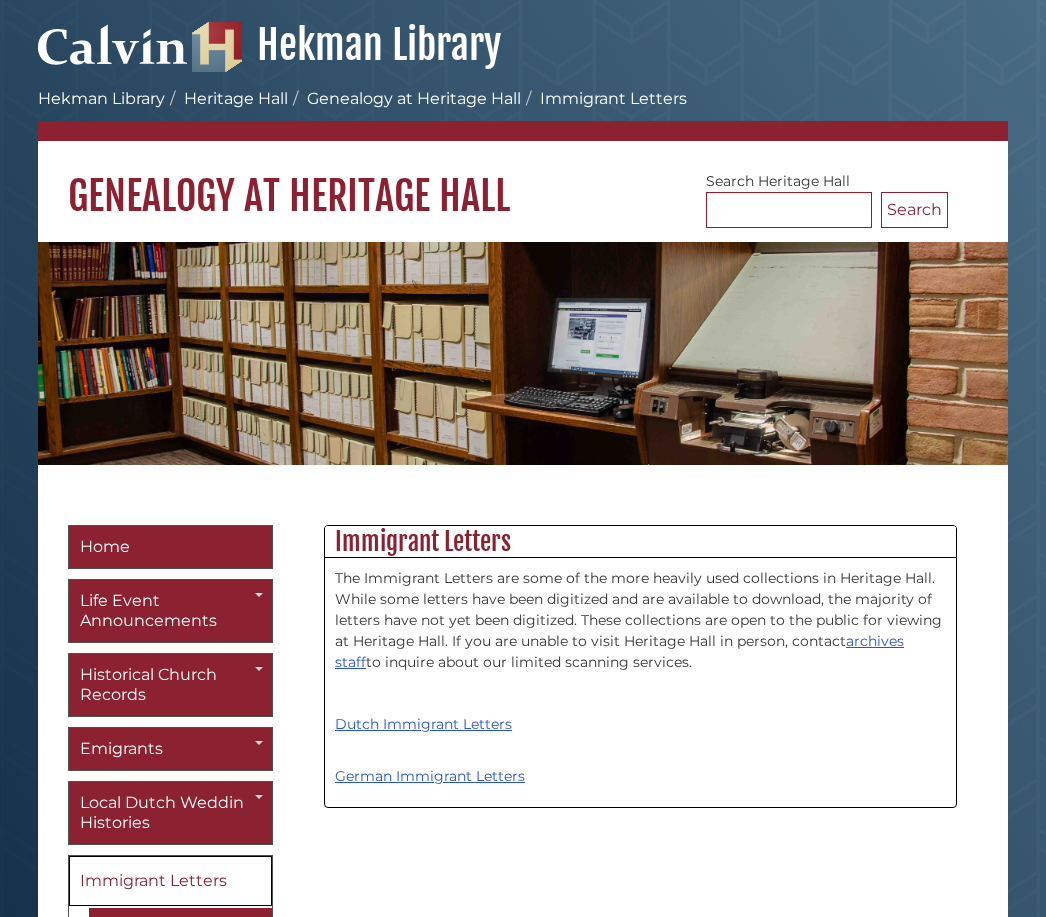 scroll, scrollTop: 0, scrollLeft: 0, axis: both 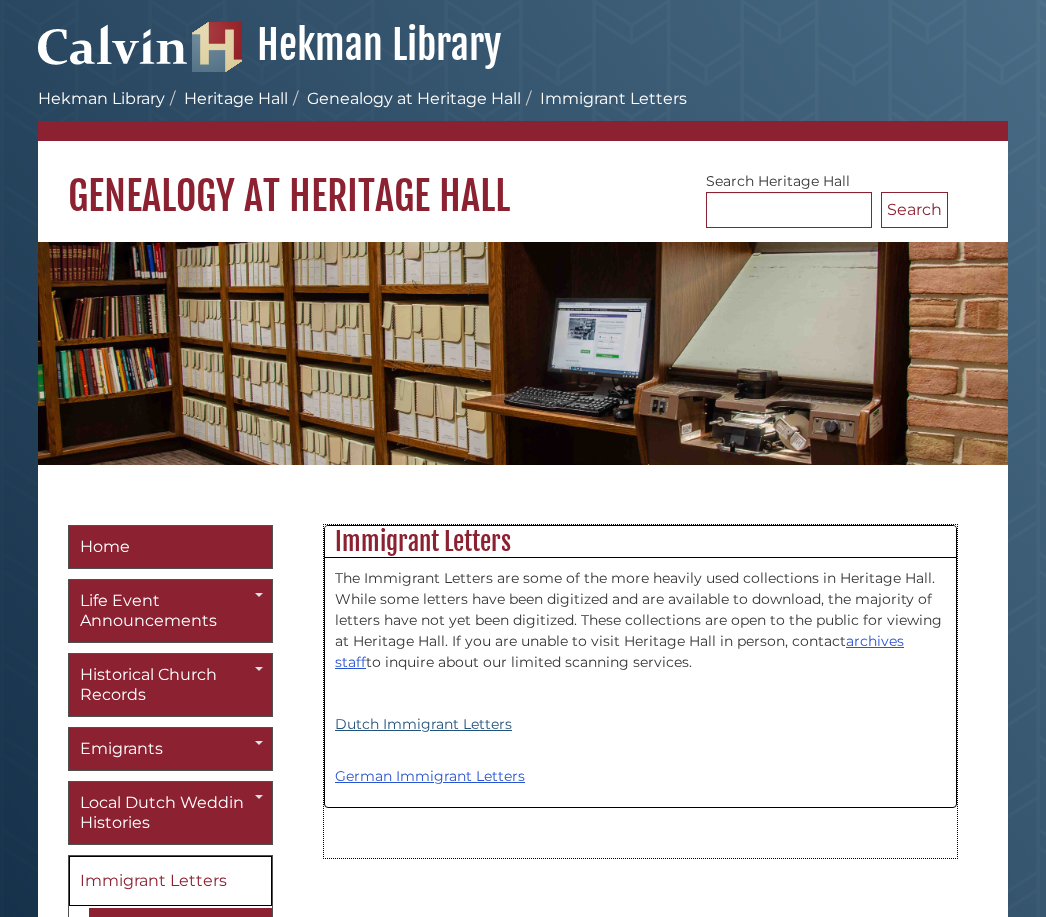 click on "Dutch Immigrant Letters" at bounding box center [423, 724] 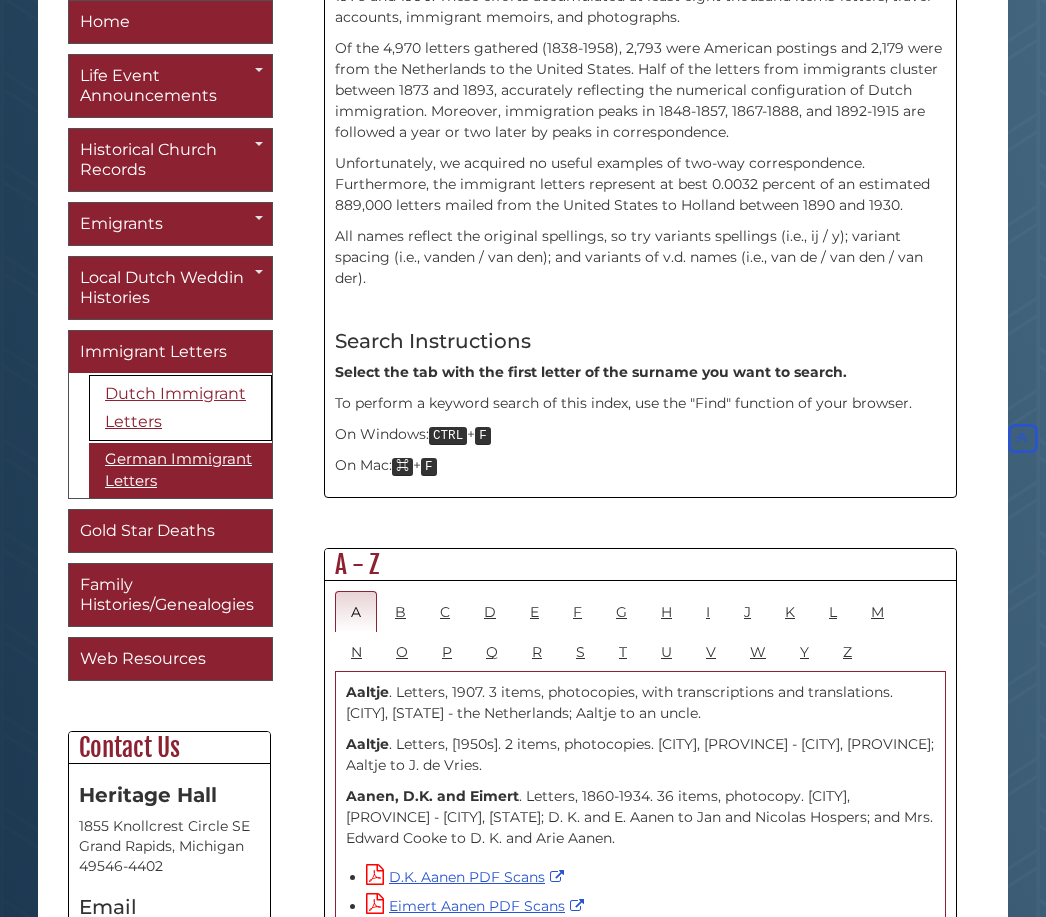 scroll, scrollTop: 667, scrollLeft: 0, axis: vertical 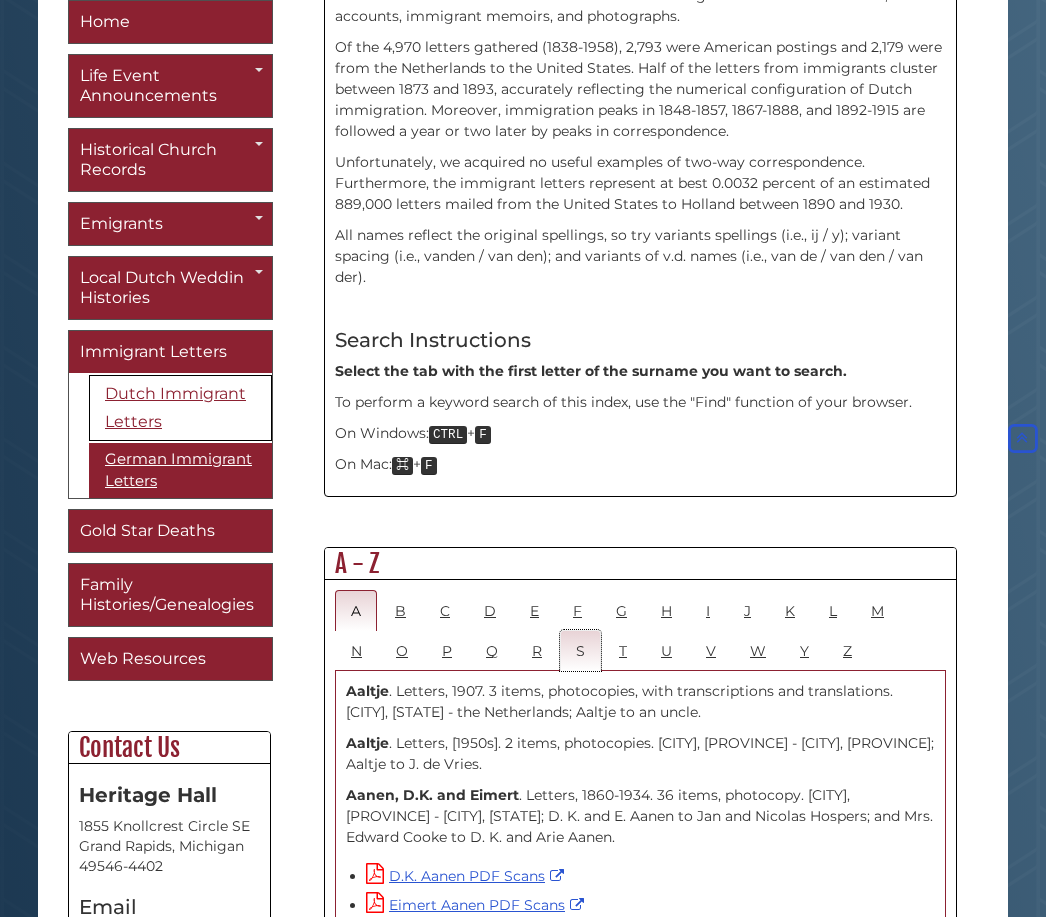click on "S" at bounding box center [580, 650] 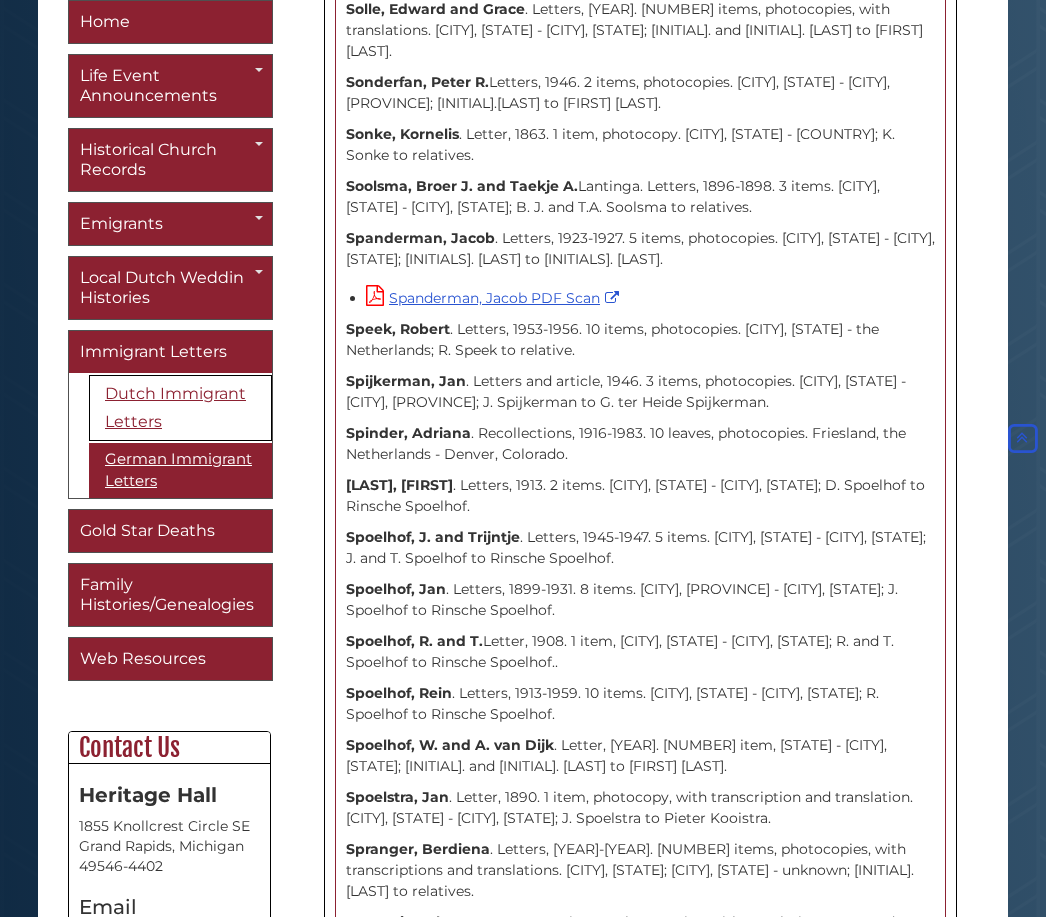scroll, scrollTop: 7813, scrollLeft: 0, axis: vertical 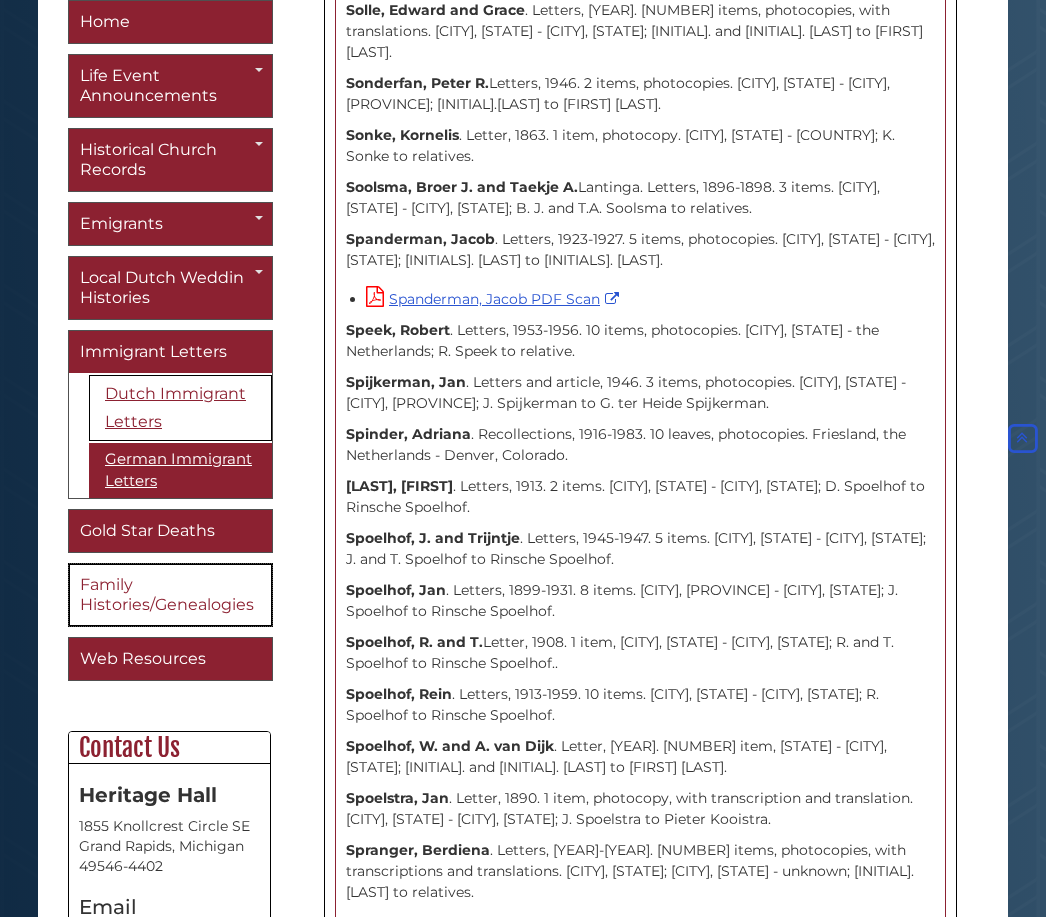 click on "Family Histories/Genealogies" at bounding box center [167, 594] 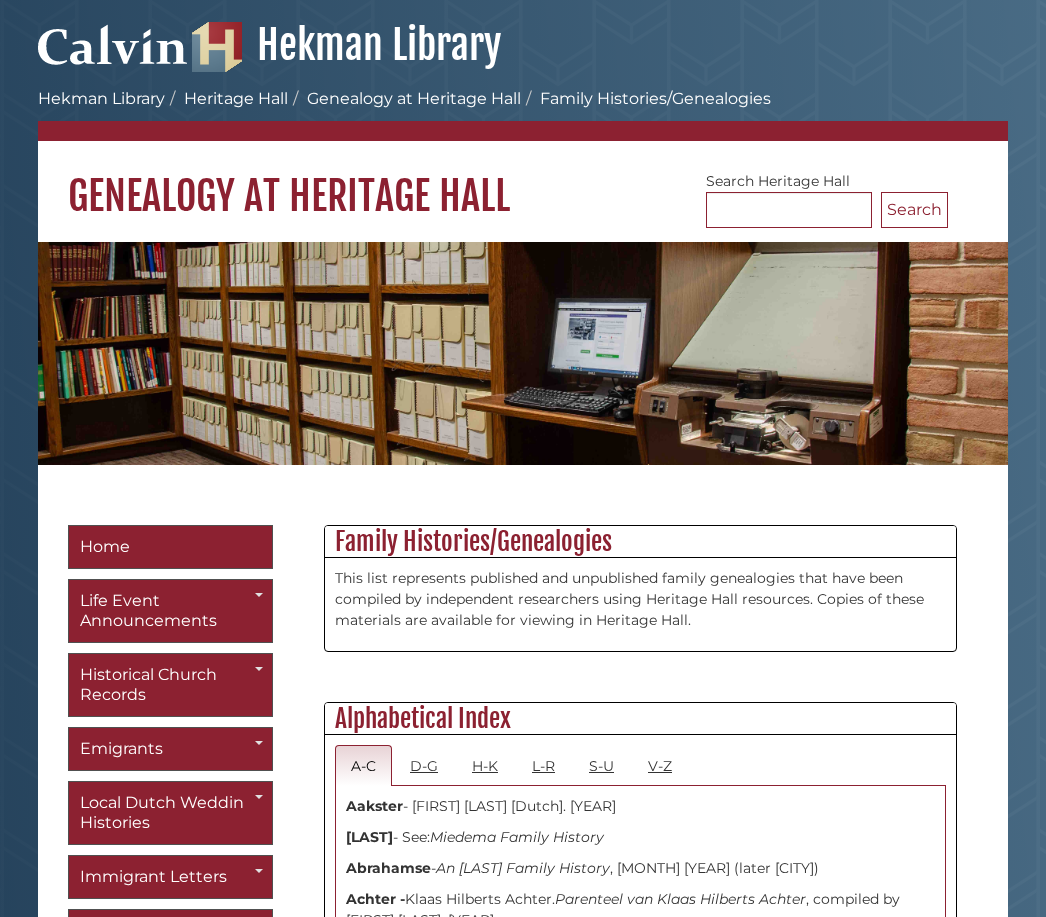 scroll, scrollTop: 0, scrollLeft: 0, axis: both 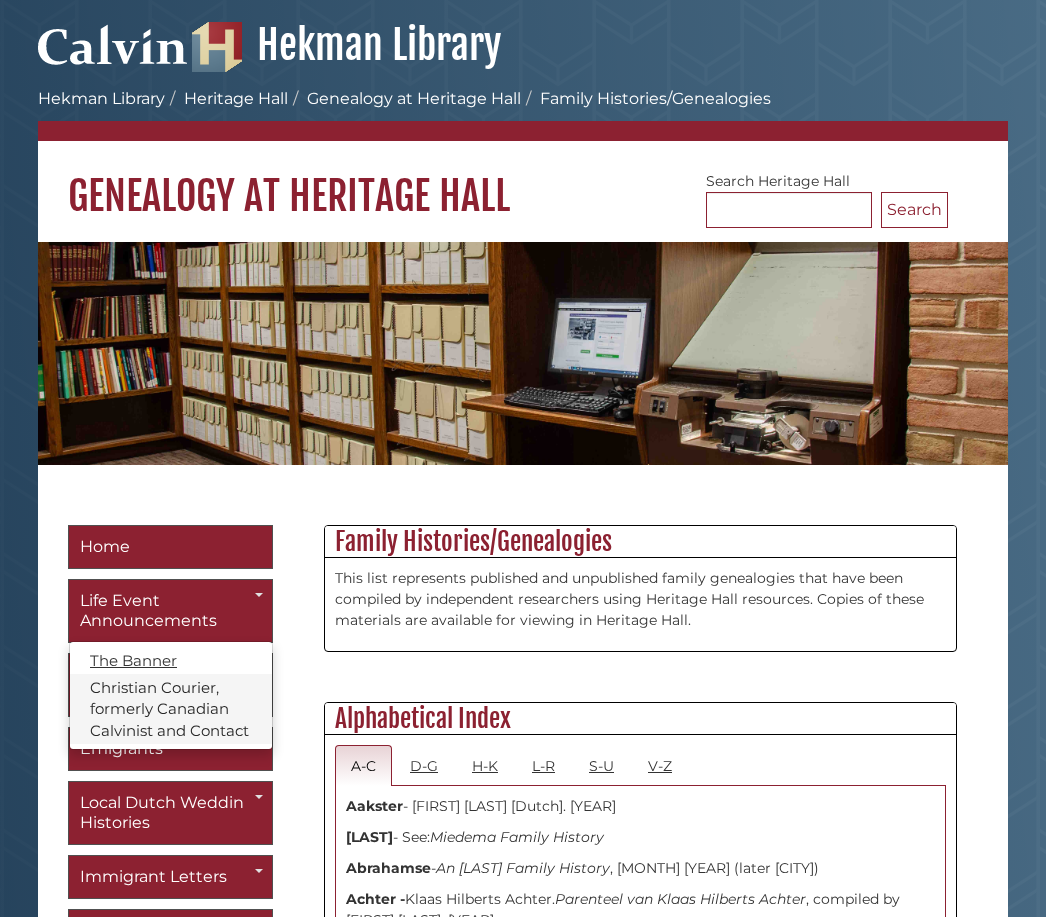 click on "Christian Courier, formerly Canadian Calvinist and Contact" at bounding box center [171, 709] 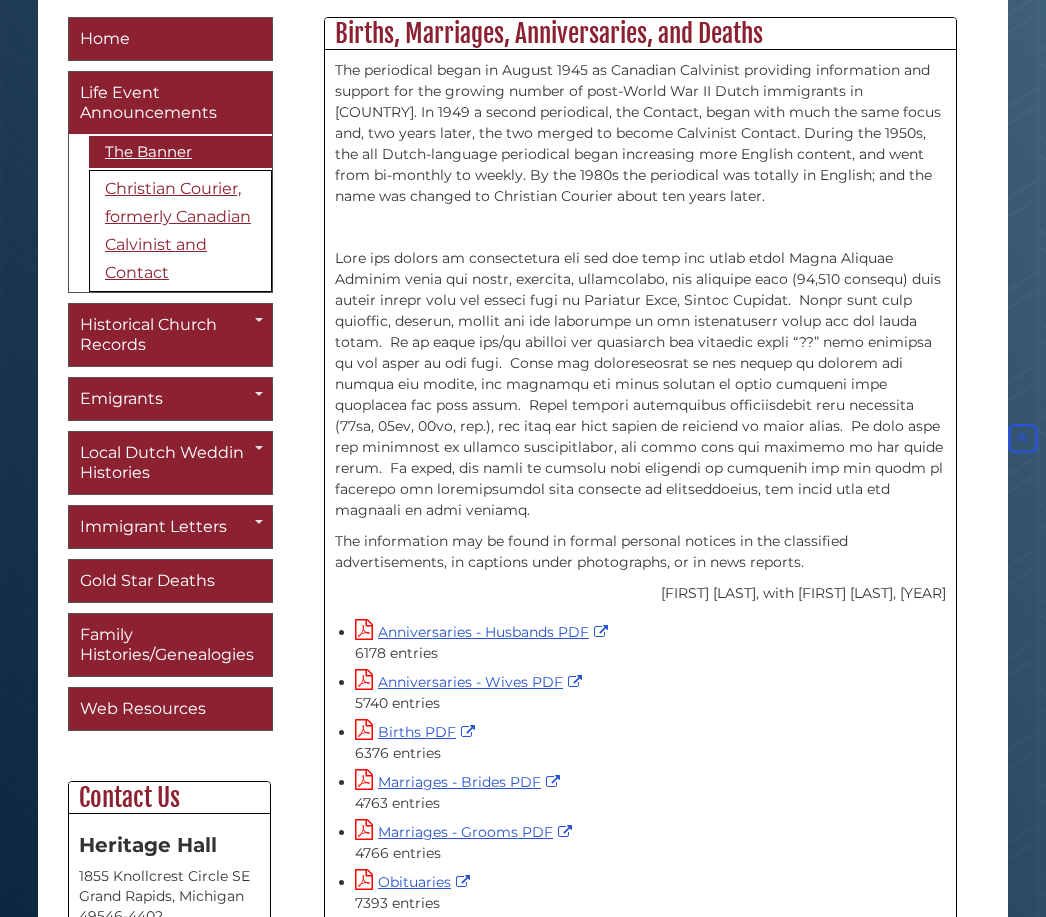 scroll, scrollTop: 508, scrollLeft: 0, axis: vertical 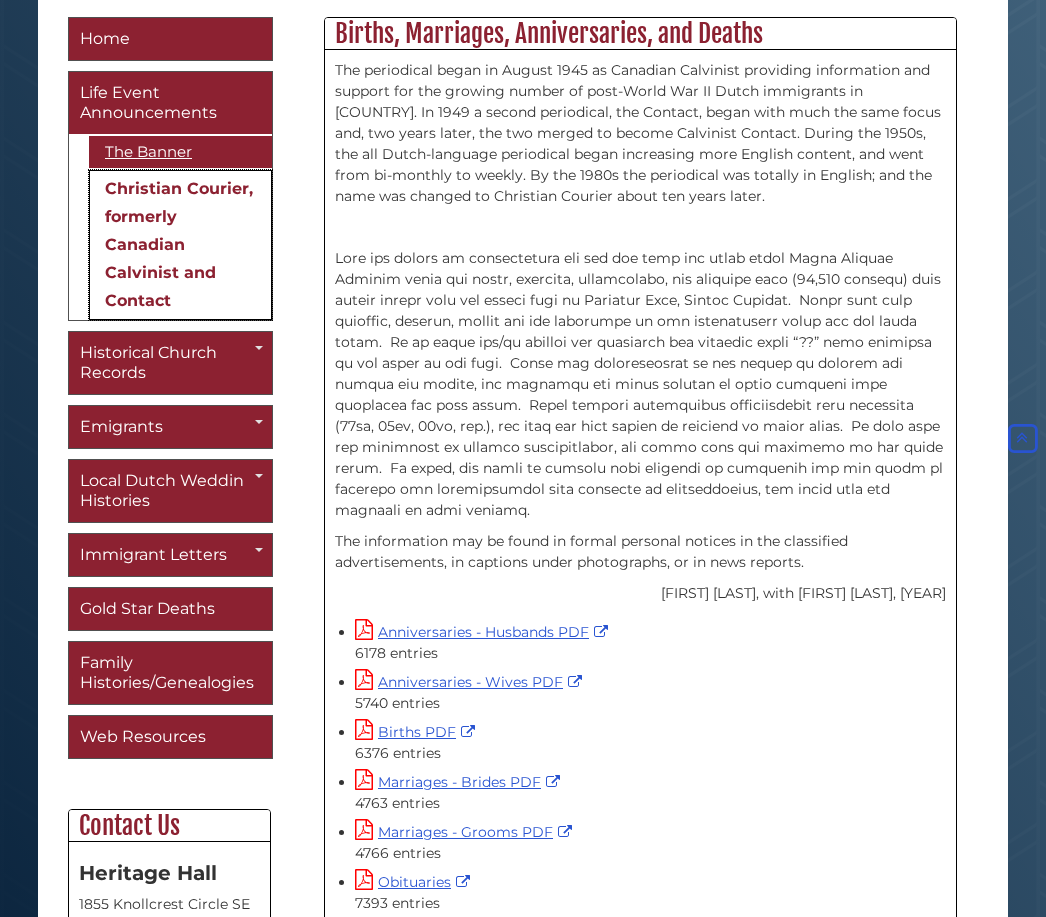 click on "Christian Courier, formerly Canadian Calvinist and Contact" at bounding box center [180, 245] 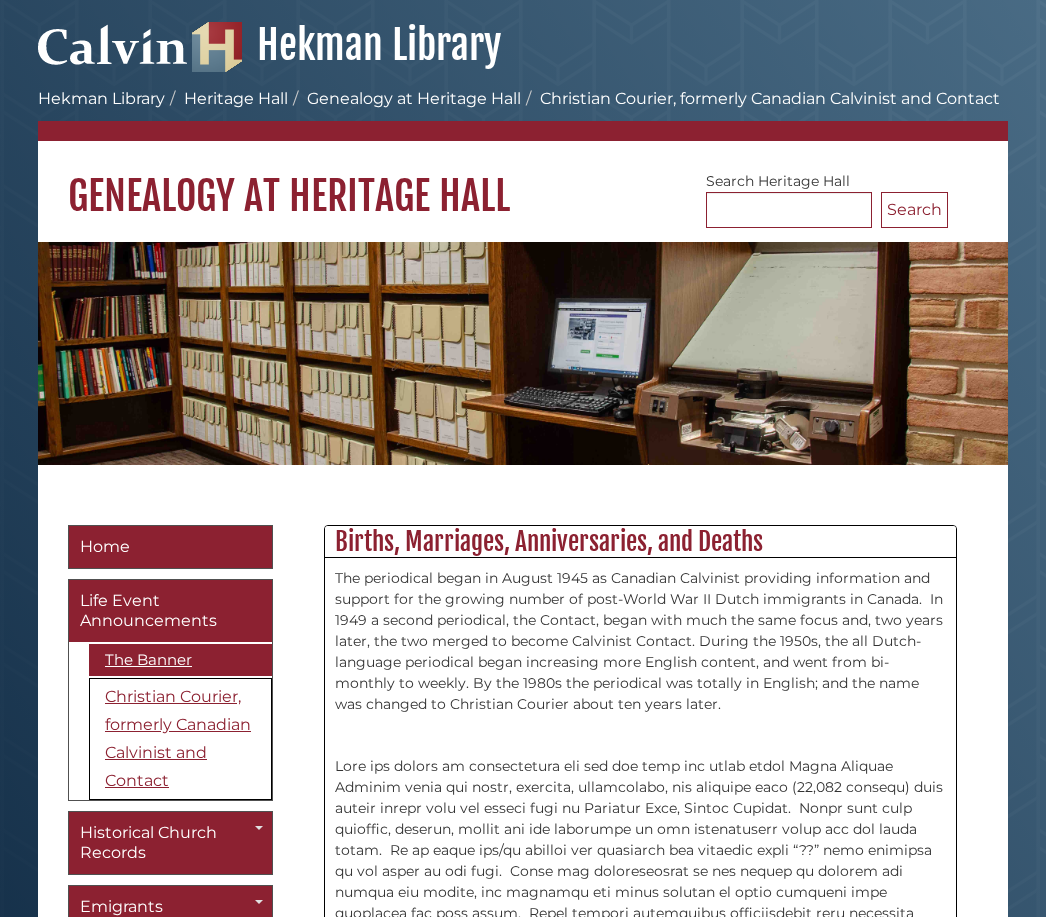 scroll, scrollTop: 0, scrollLeft: 0, axis: both 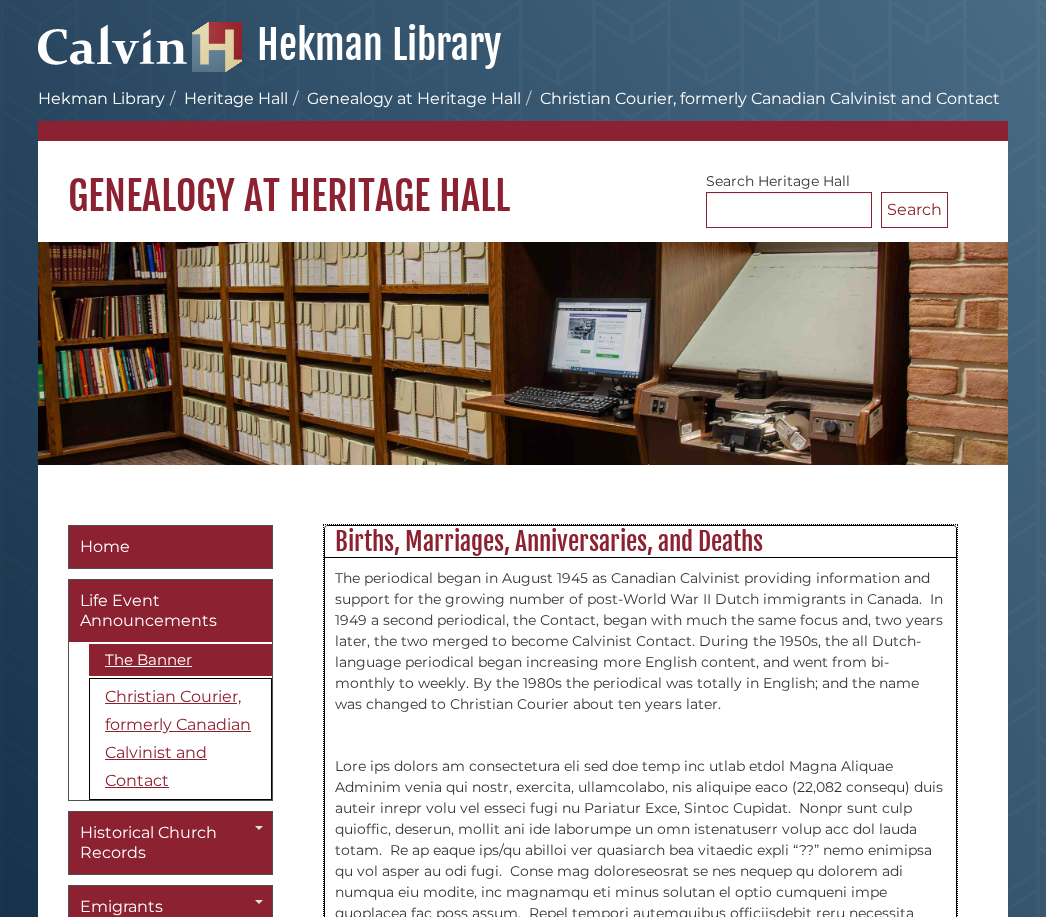 click at bounding box center [640, 735] 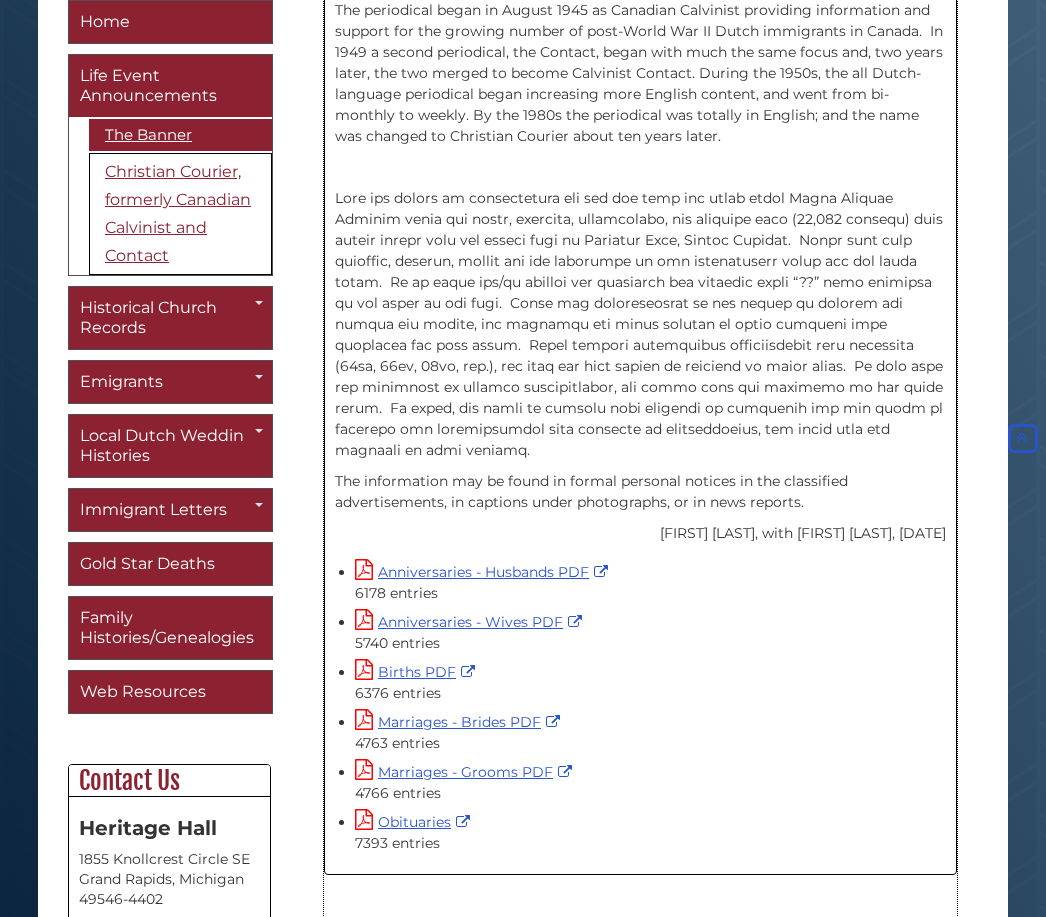 scroll, scrollTop: 642, scrollLeft: 0, axis: vertical 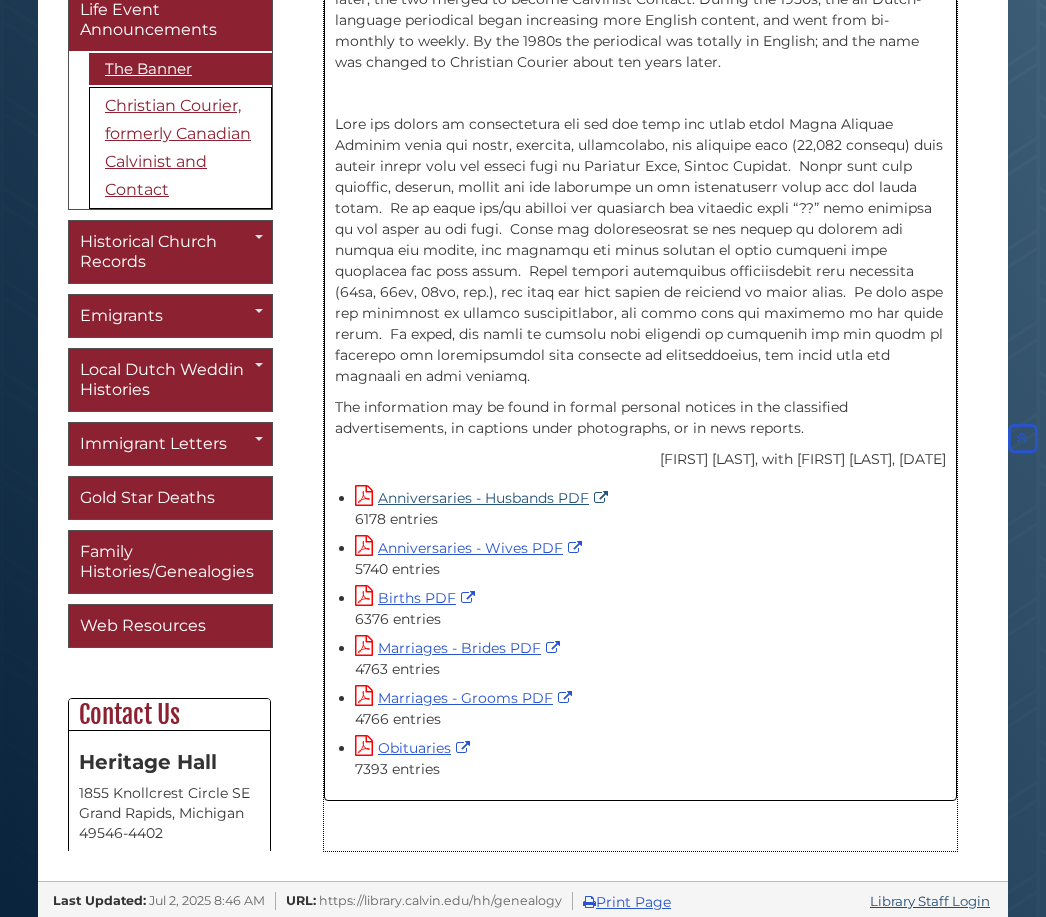 click on "Anniversaries - Husbands PDF" at bounding box center (484, 498) 